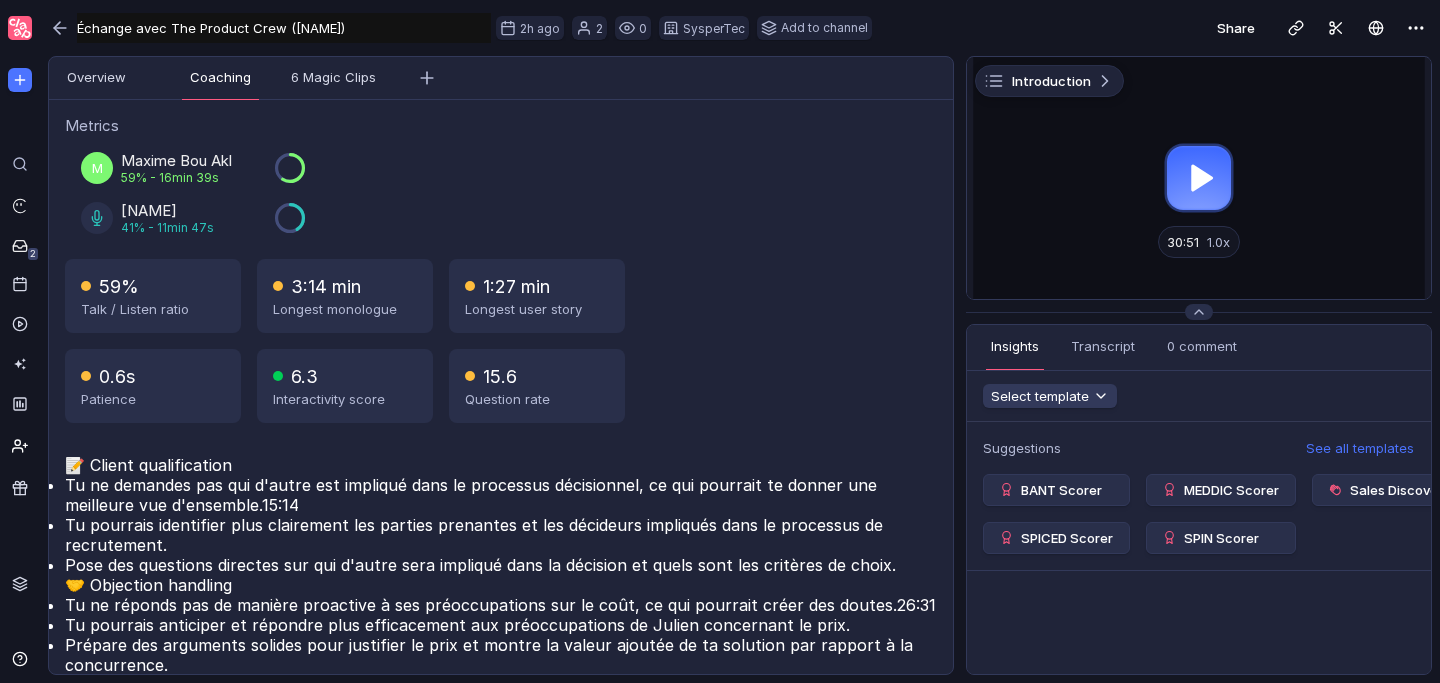 scroll, scrollTop: 0, scrollLeft: 0, axis: both 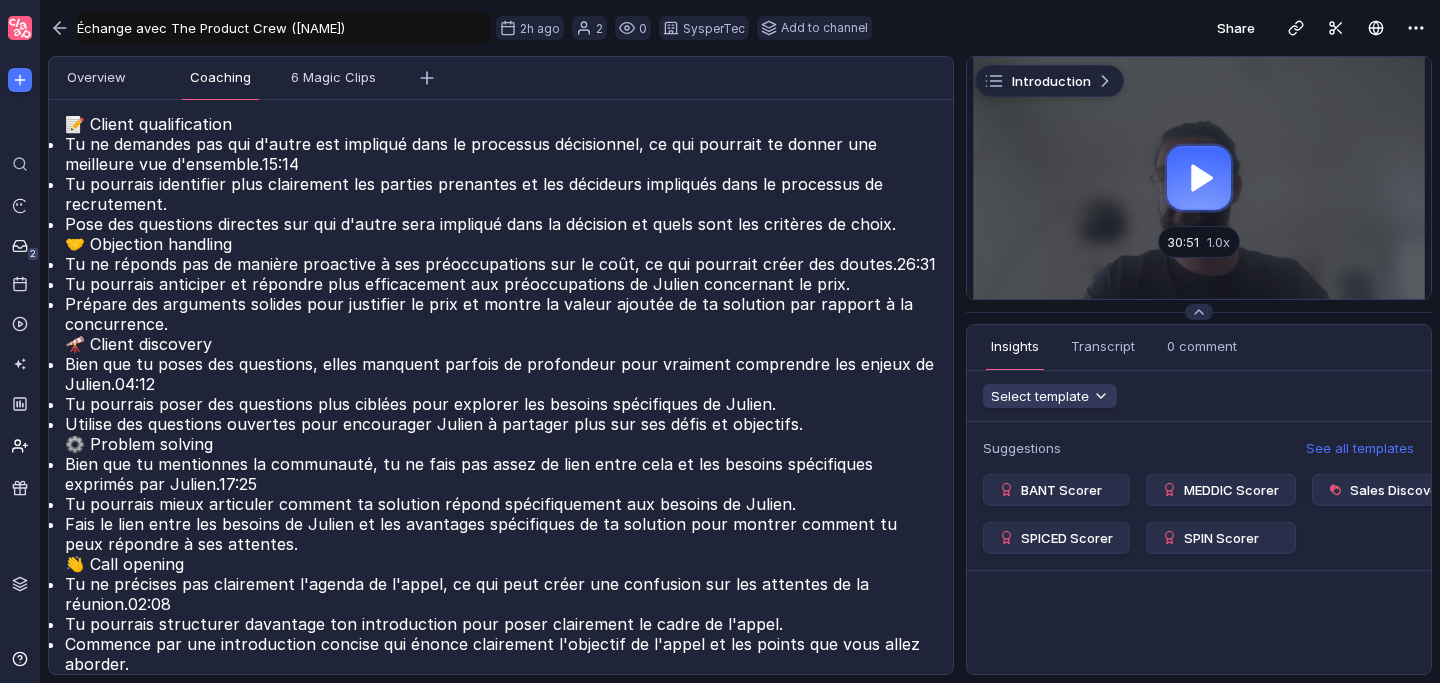 click at bounding box center [16, 8] 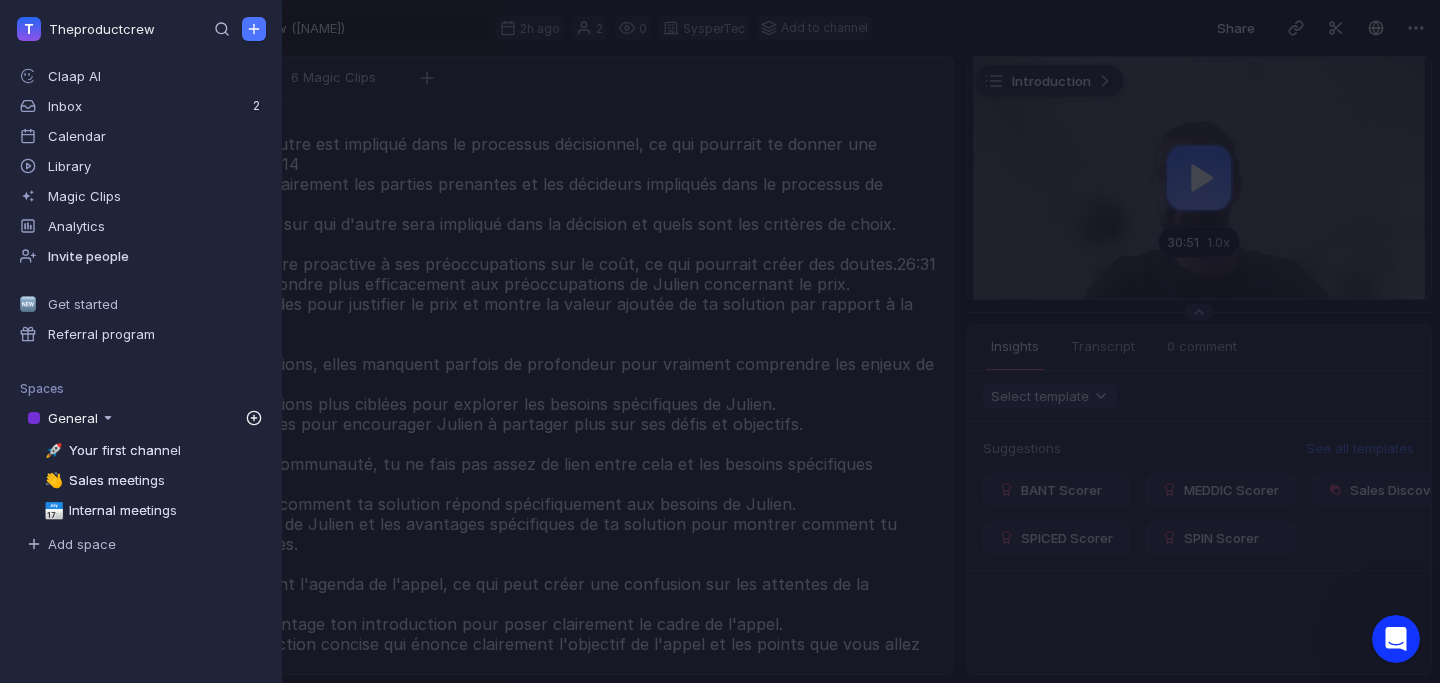 scroll, scrollTop: 0, scrollLeft: 0, axis: both 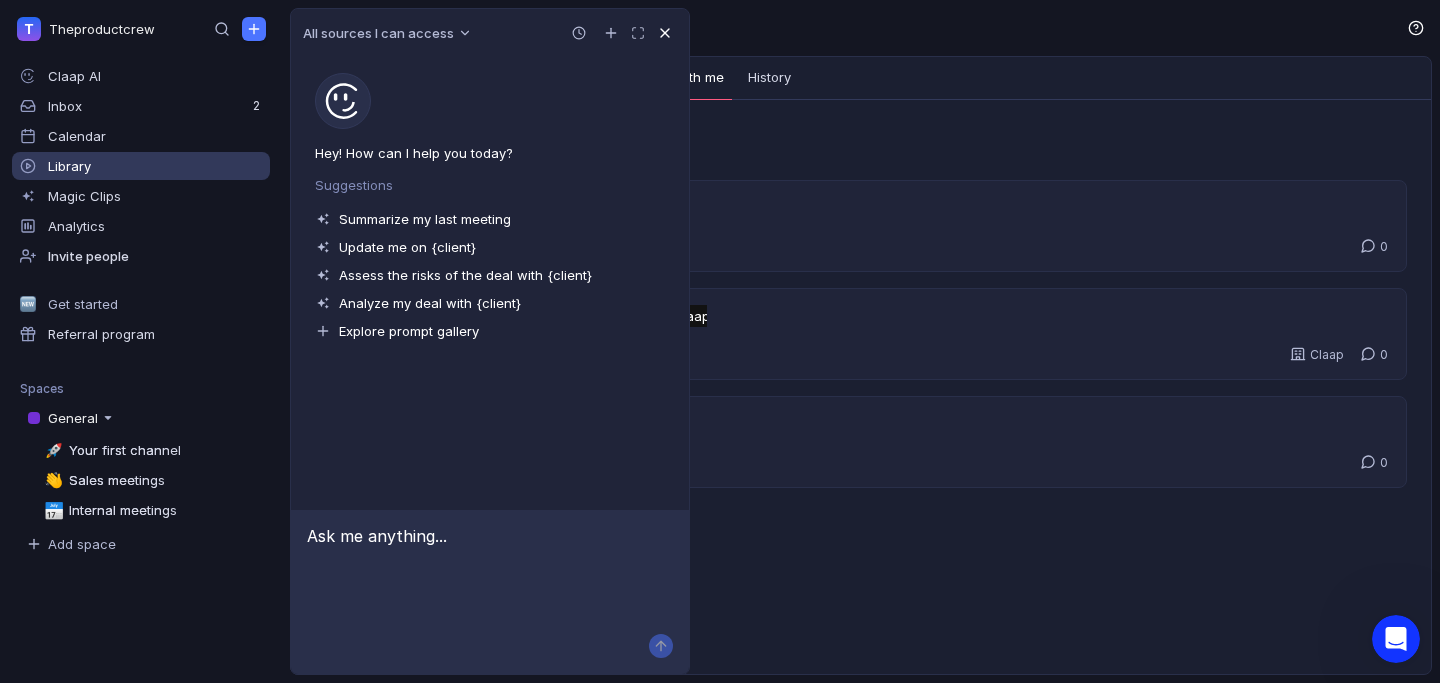 click at bounding box center (665, 33) 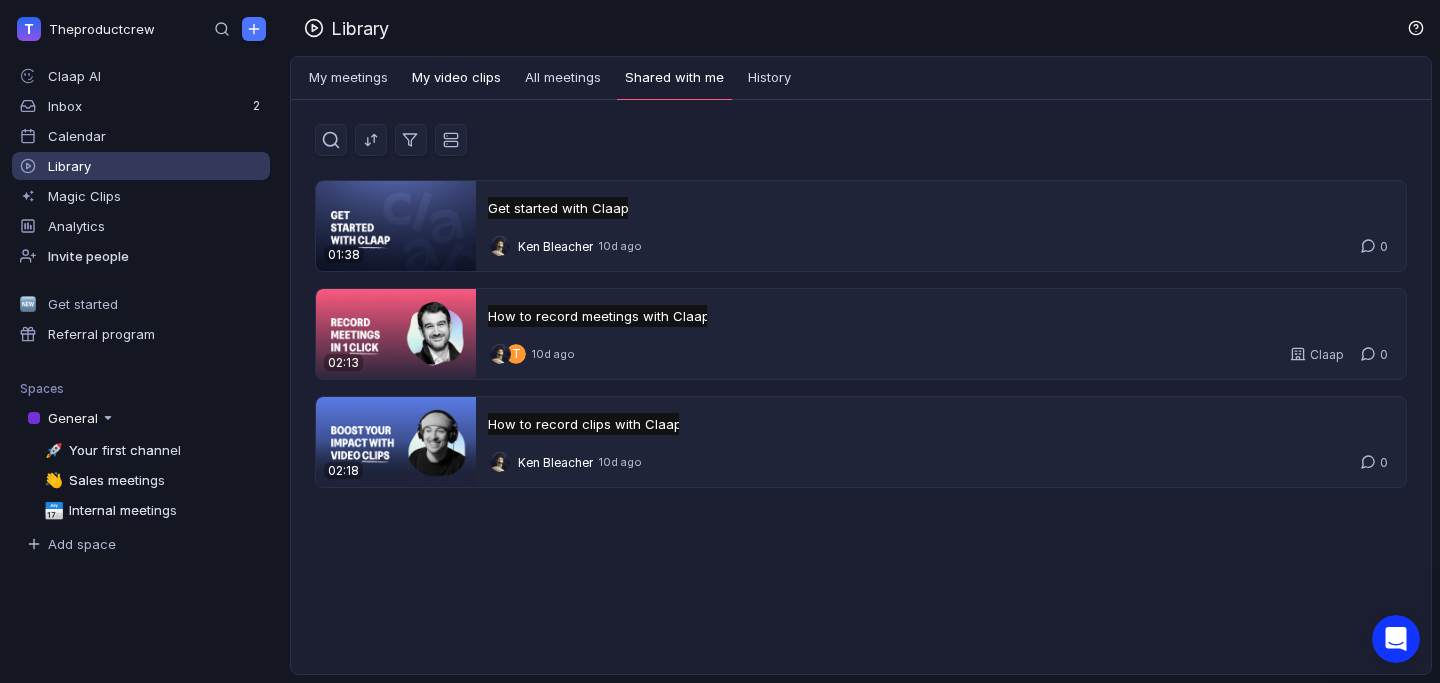 click on "My meetings" at bounding box center (348, 78) 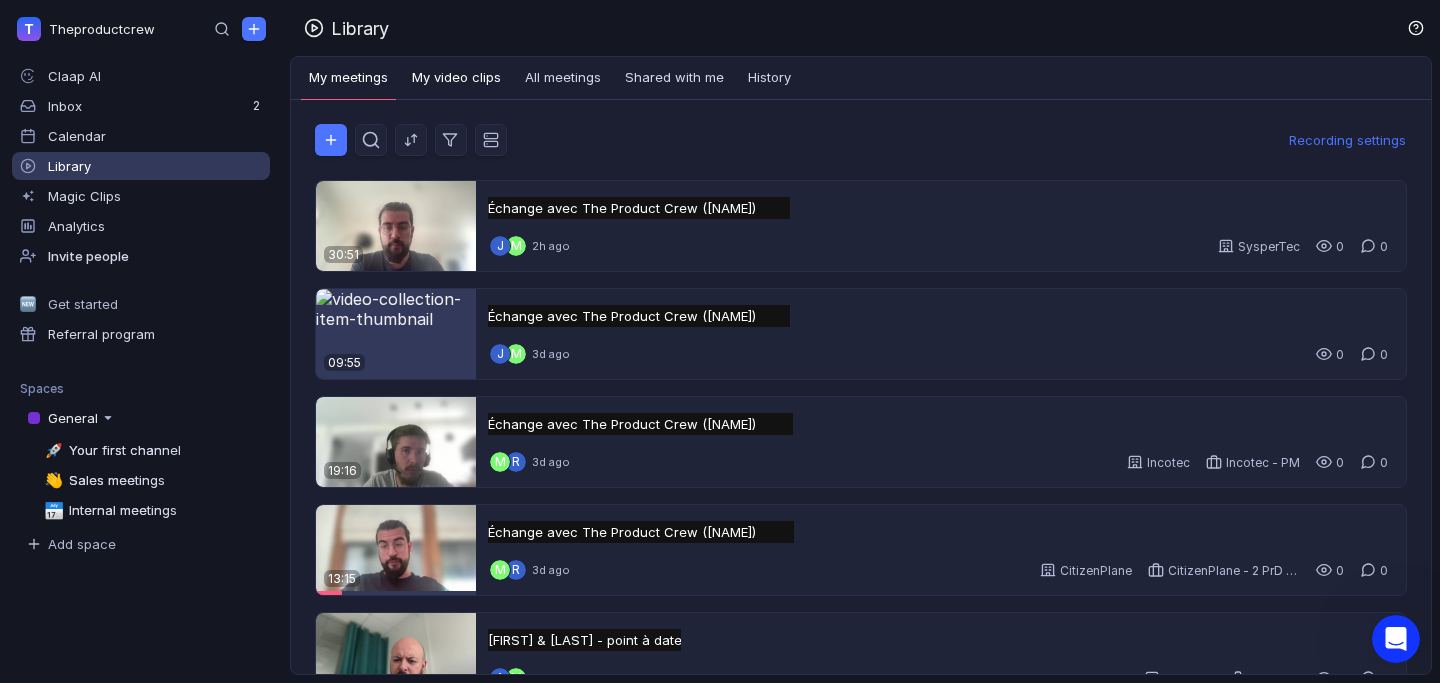 click on "My video clips" at bounding box center (456, 78) 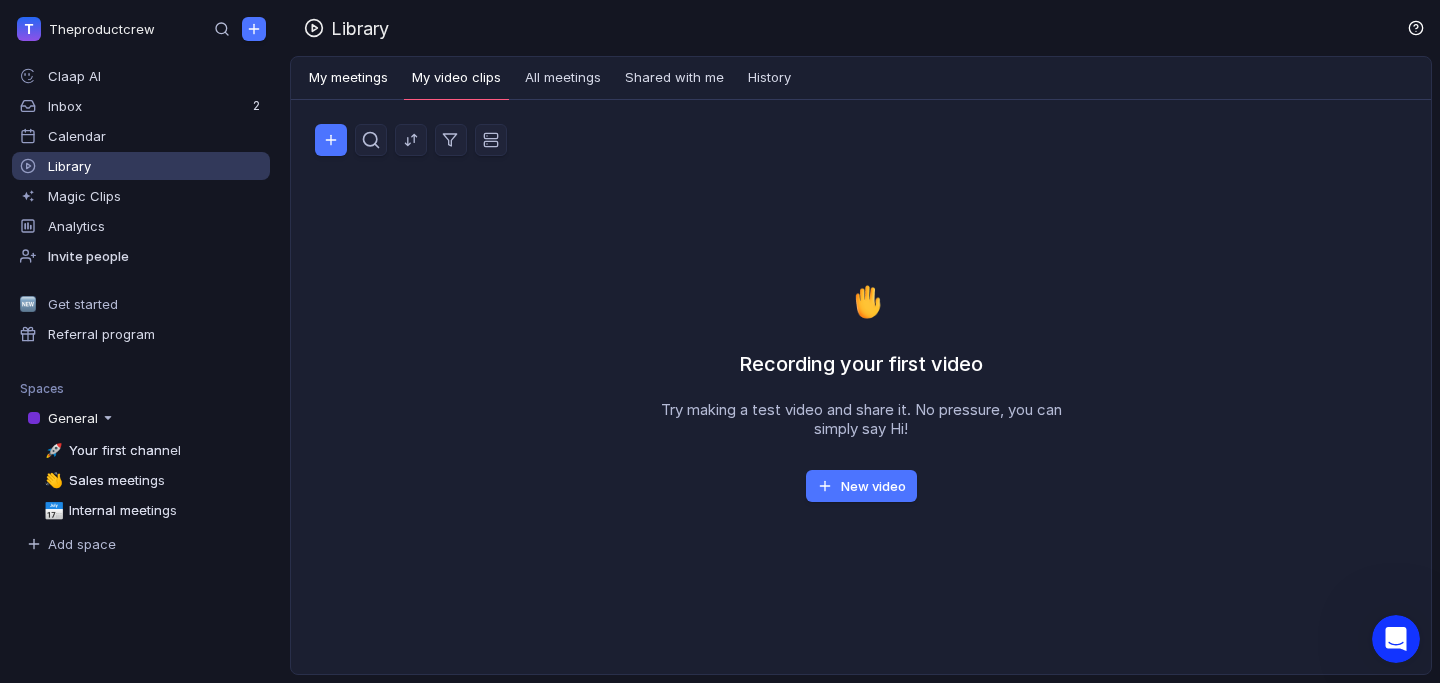 click on "My meetings" at bounding box center (348, 78) 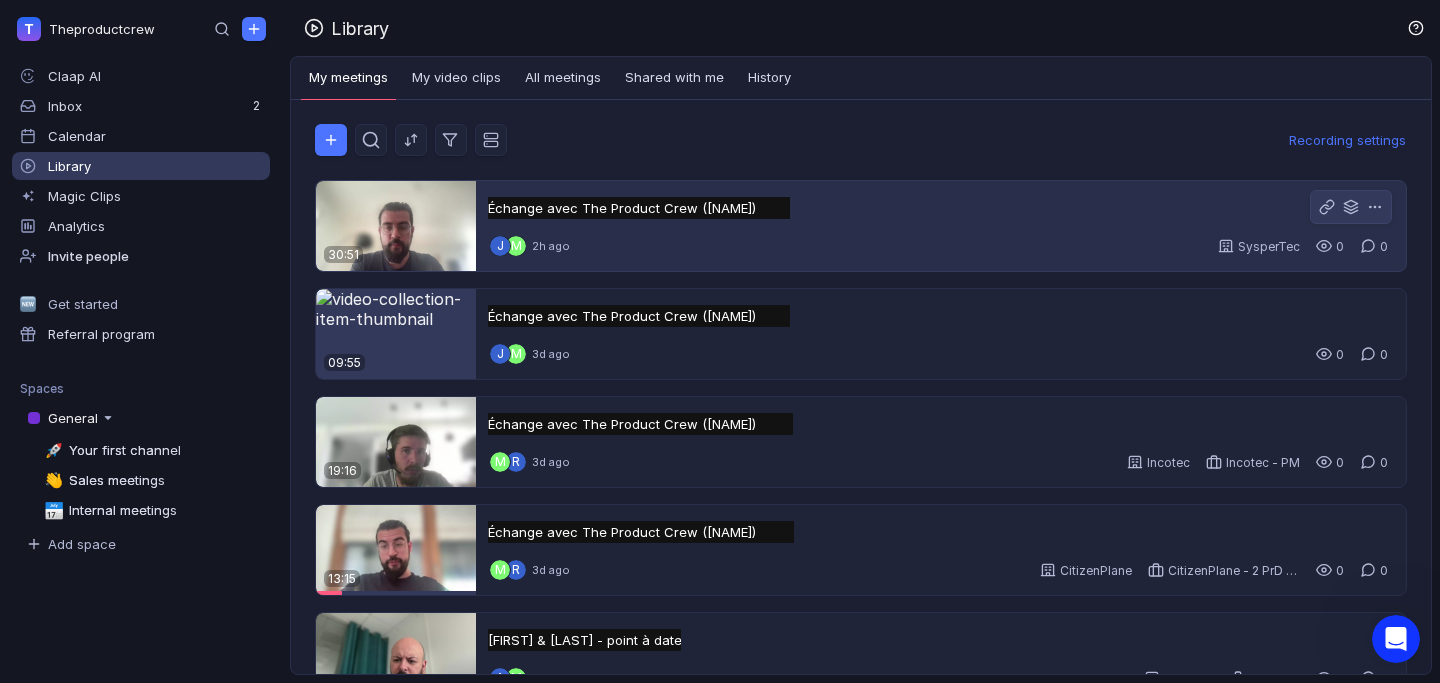click on "Échange avec The Product Crew ([NAME]) Échange avec The Product Crew ([NAME]) Untitled J M 2h ago SysperTec 0 0" at bounding box center (941, 226) 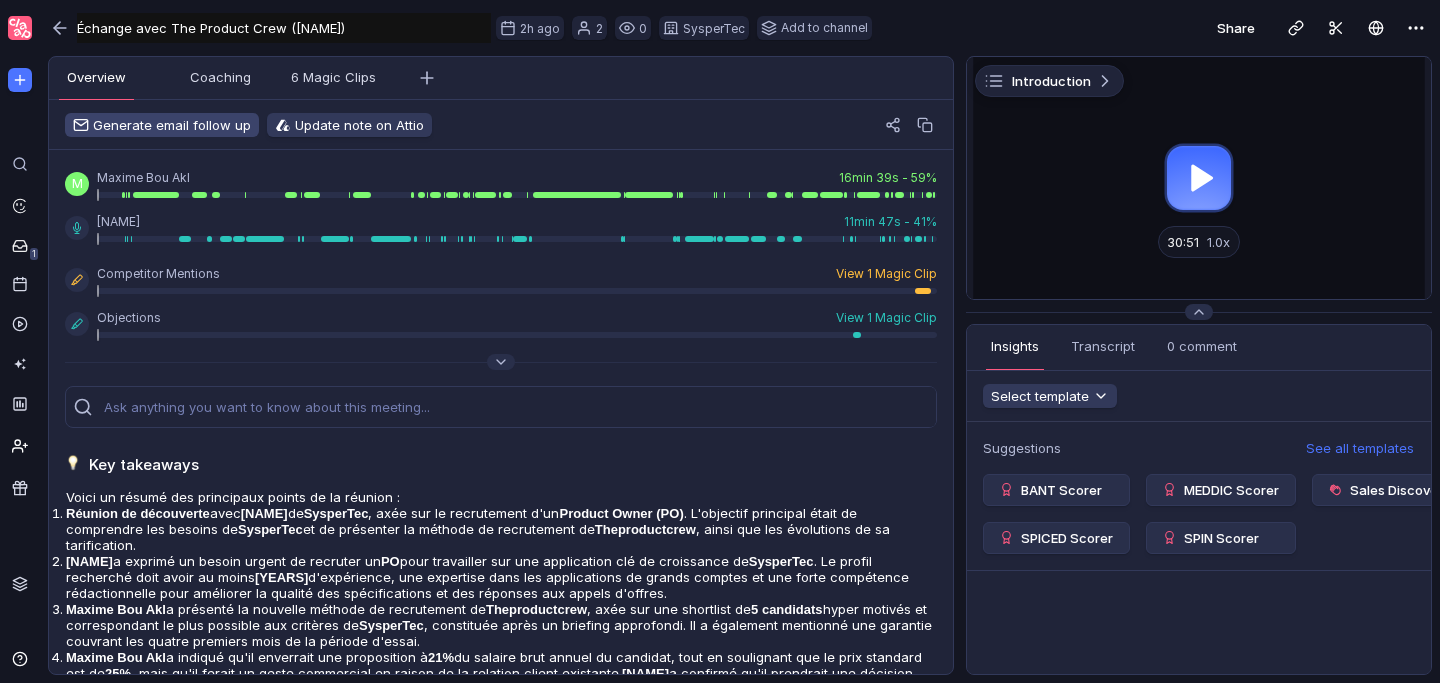 click on "Generate email follow up" at bounding box center [162, 125] 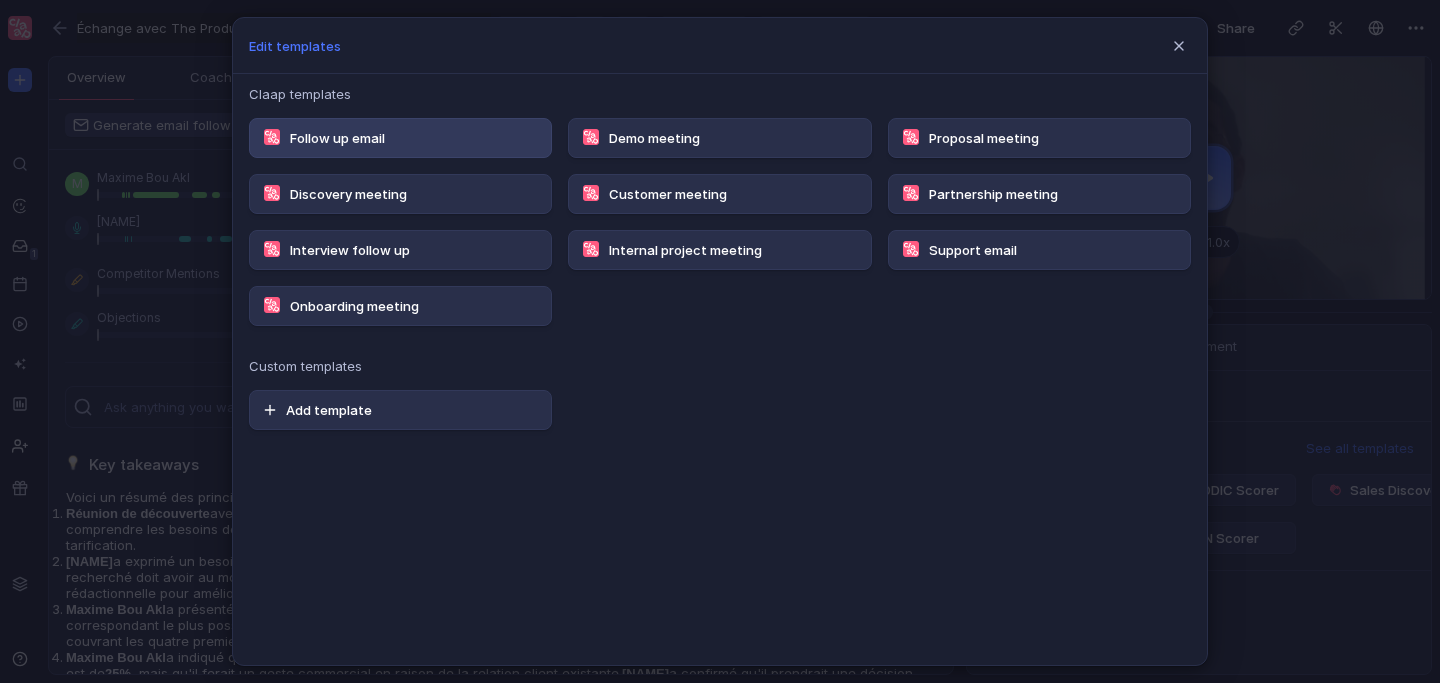 click on "Follow up email" at bounding box center [400, 138] 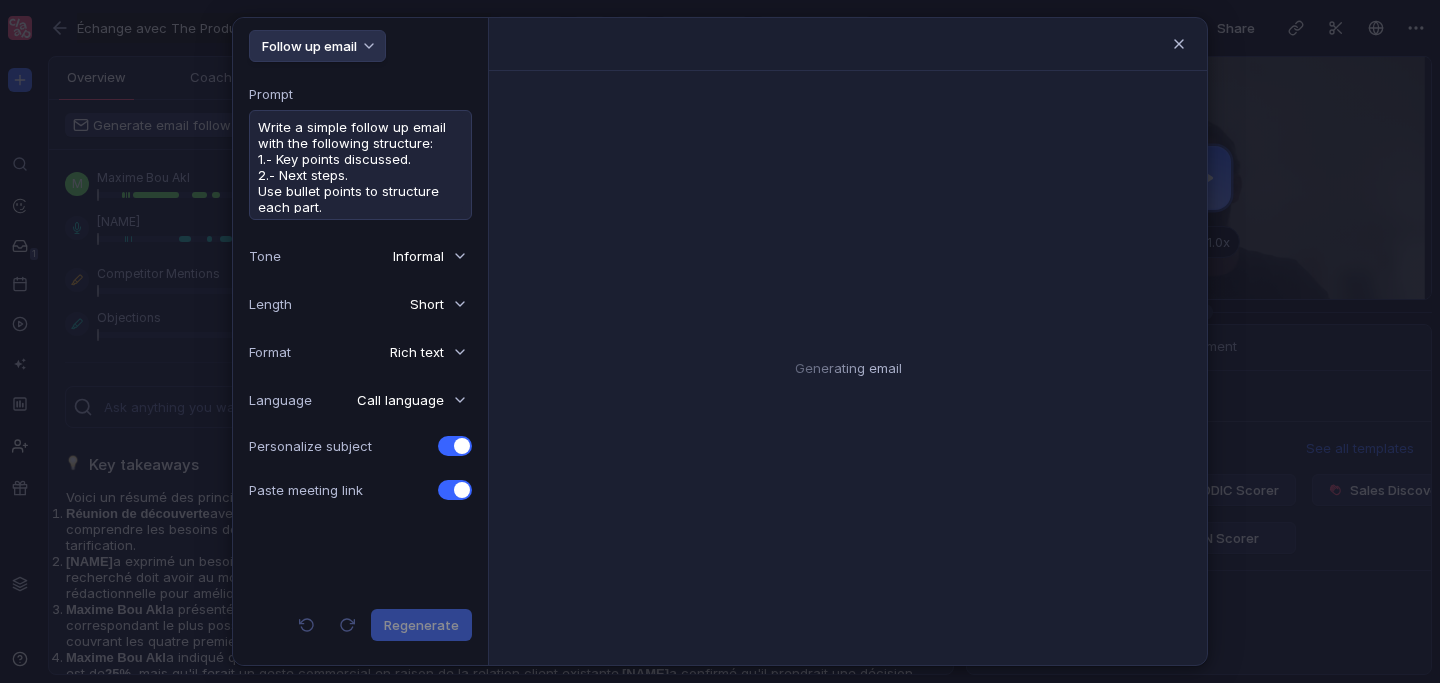 drag, startPoint x: 389, startPoint y: 208, endPoint x: 199, endPoint y: 132, distance: 204.63626 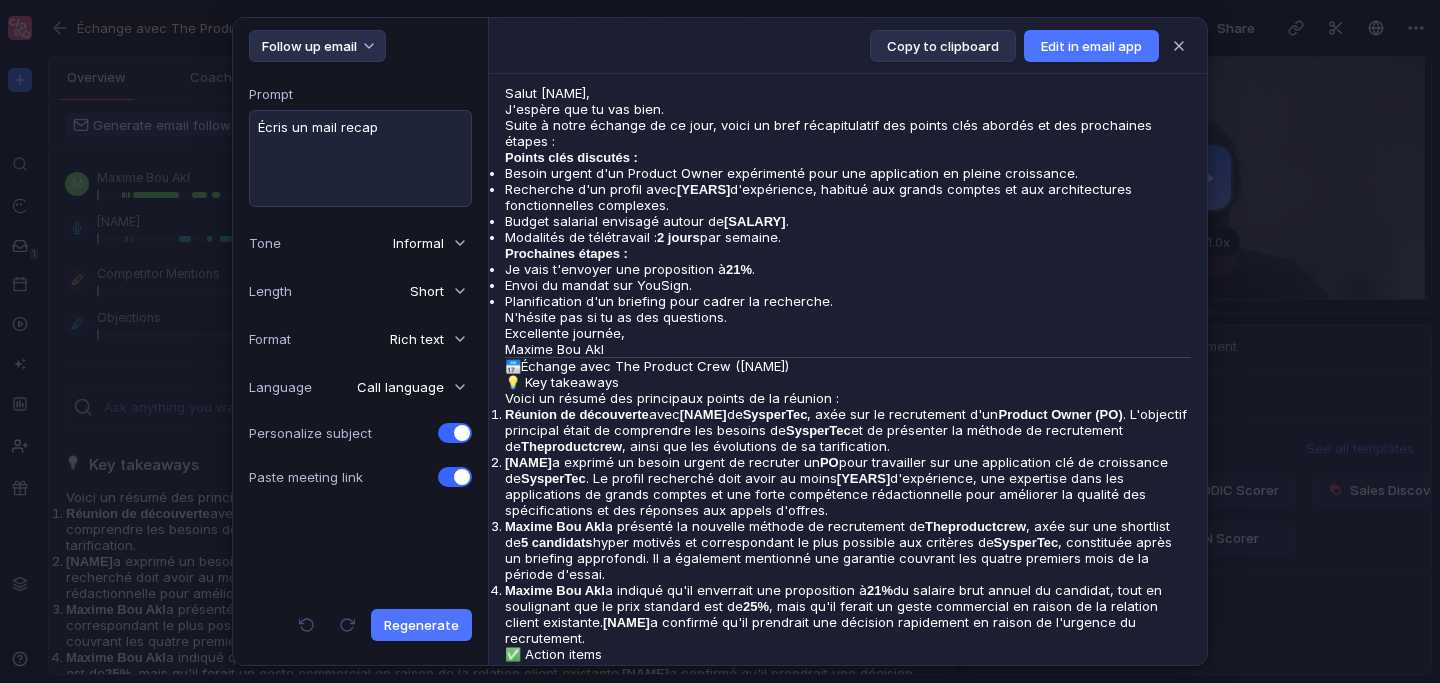 scroll, scrollTop: 0, scrollLeft: 0, axis: both 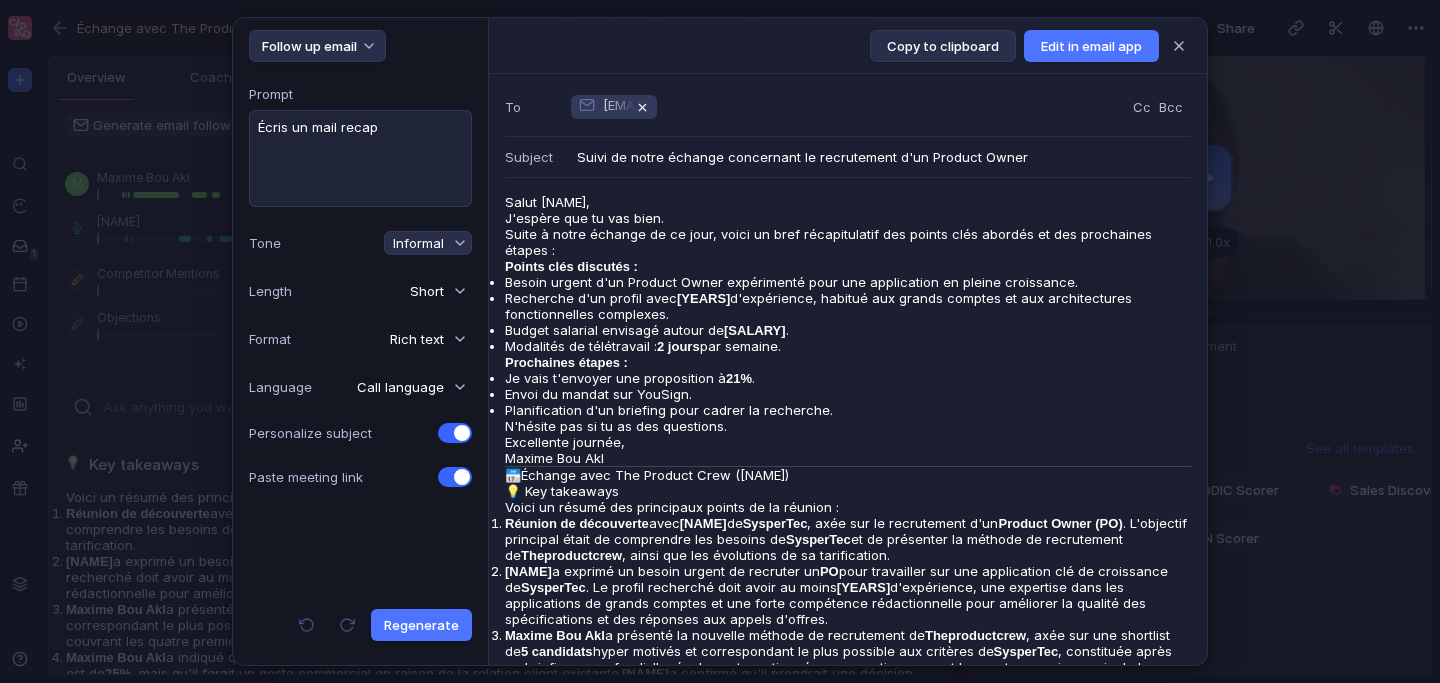 type on "Écris un mail recap" 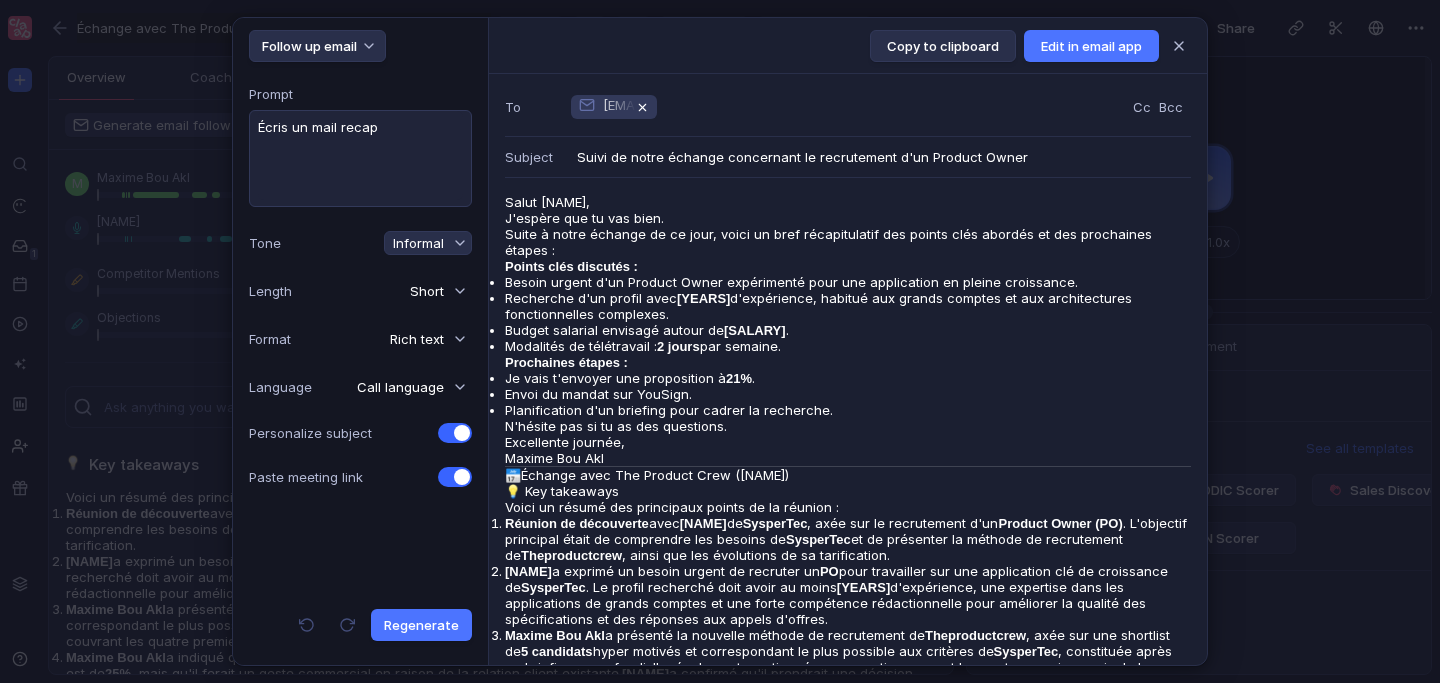 click on "Informal" at bounding box center [428, 243] 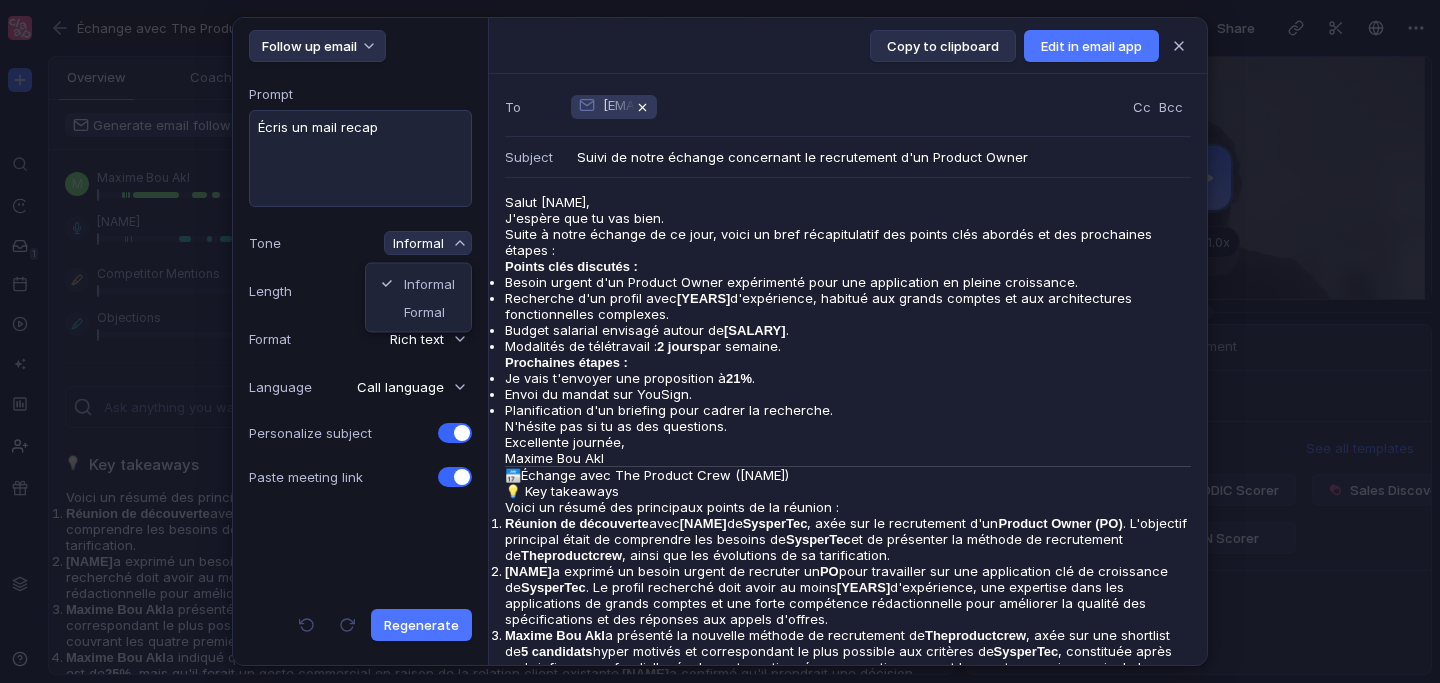 click on "Informal" at bounding box center [428, 243] 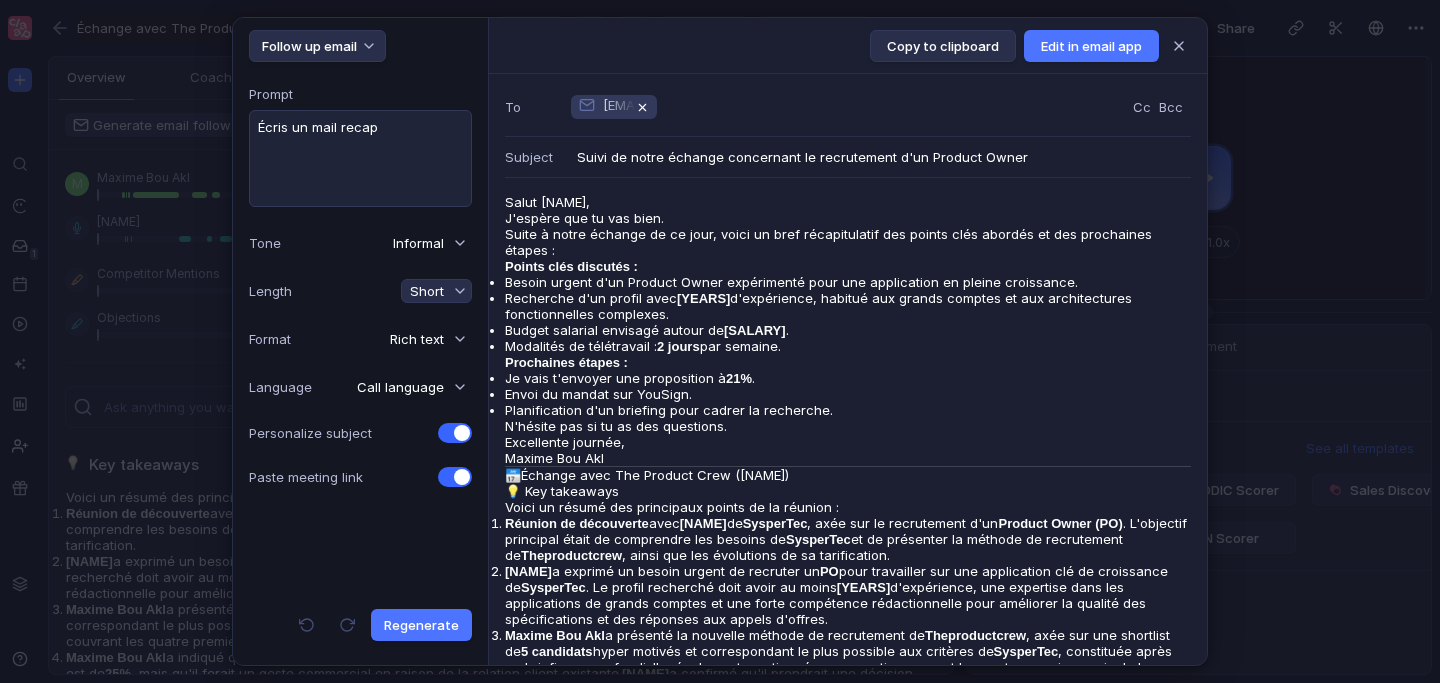 click at bounding box center [460, 291] 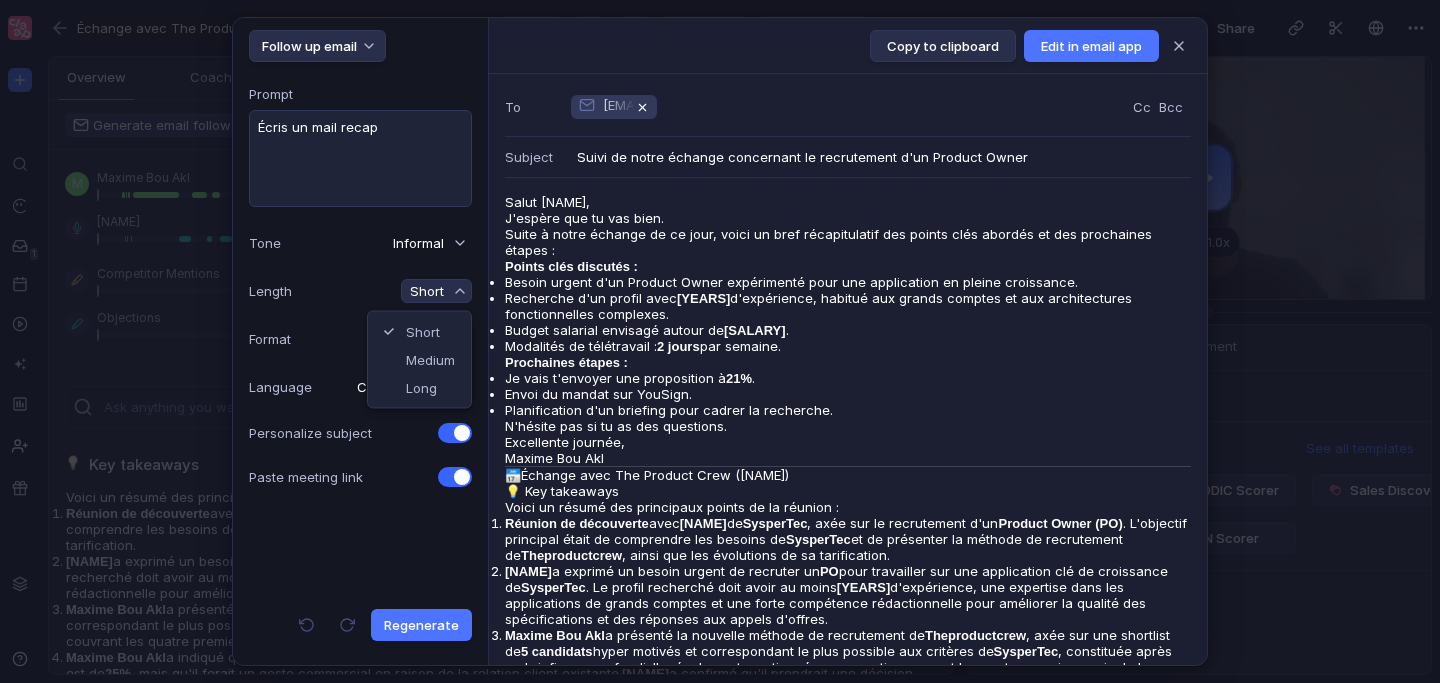 click at bounding box center [460, 291] 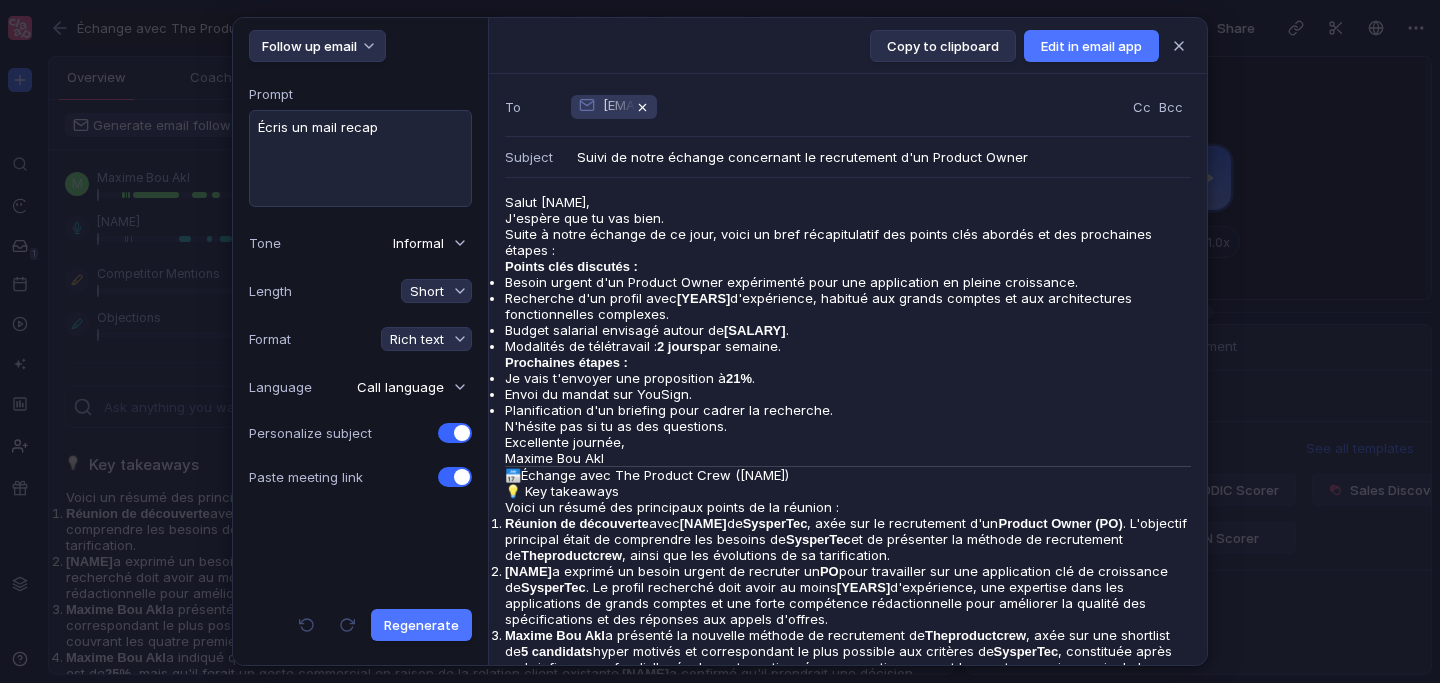 click at bounding box center (460, 339) 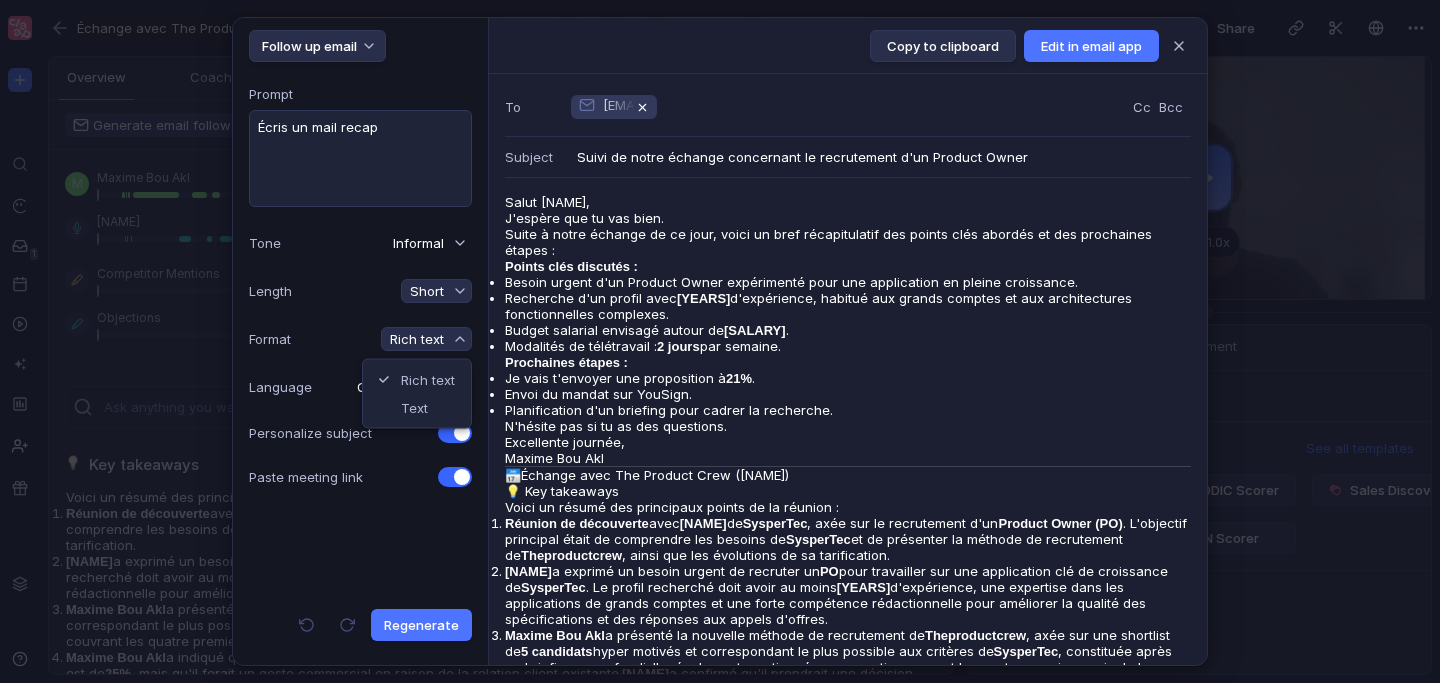 click at bounding box center [460, 339] 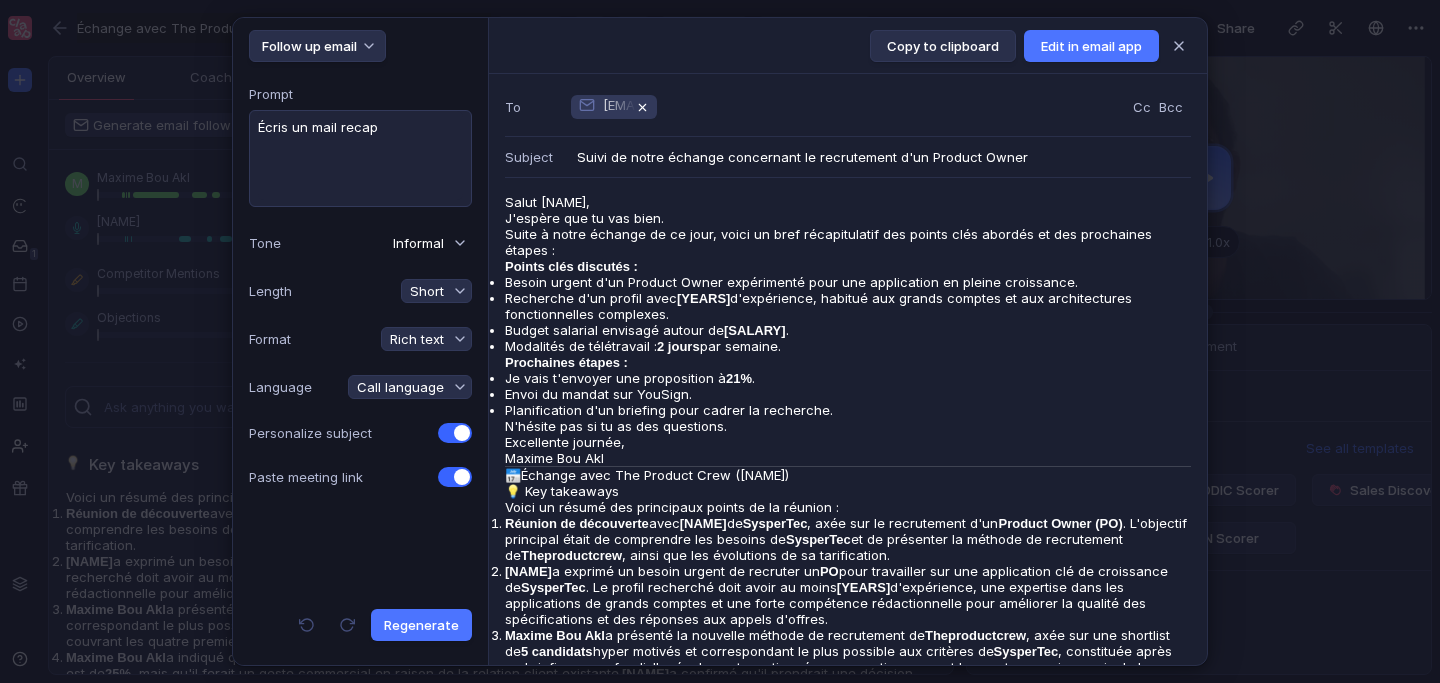 click at bounding box center (460, 387) 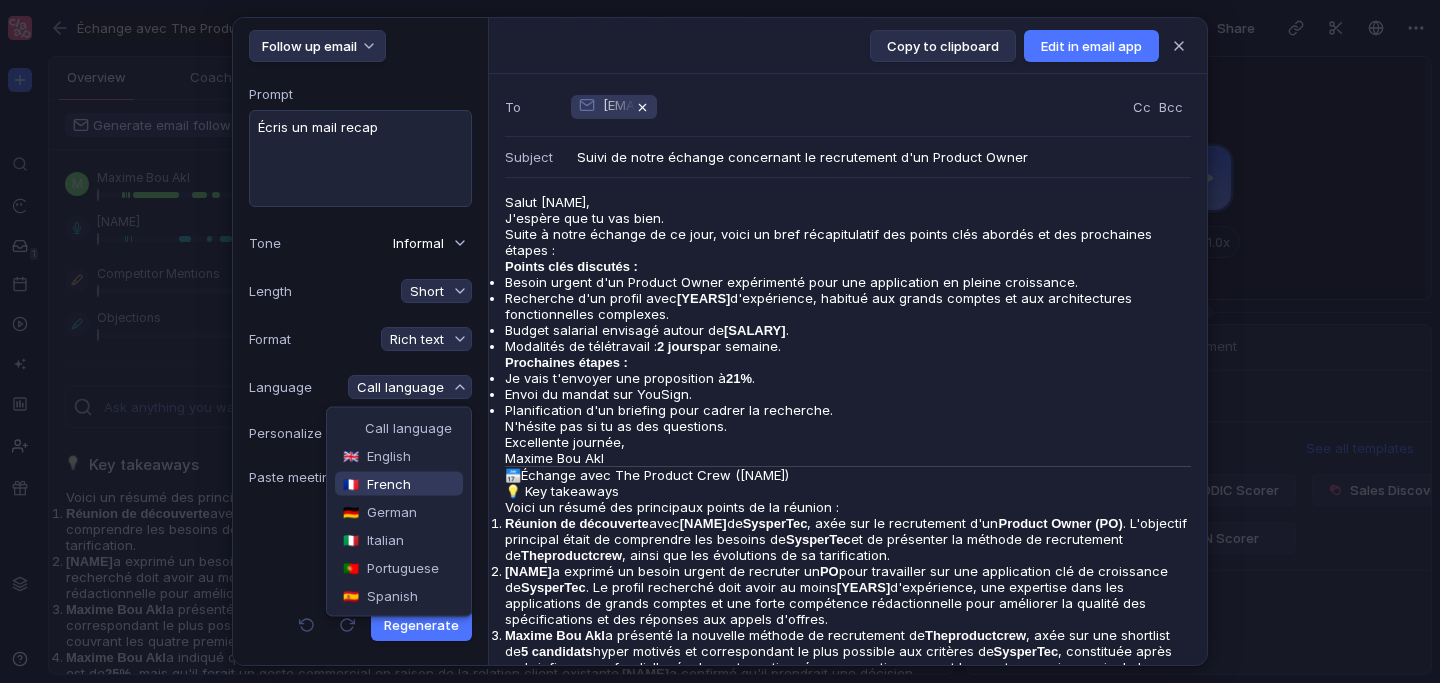 click on "🇫🇷 French" at bounding box center [399, 484] 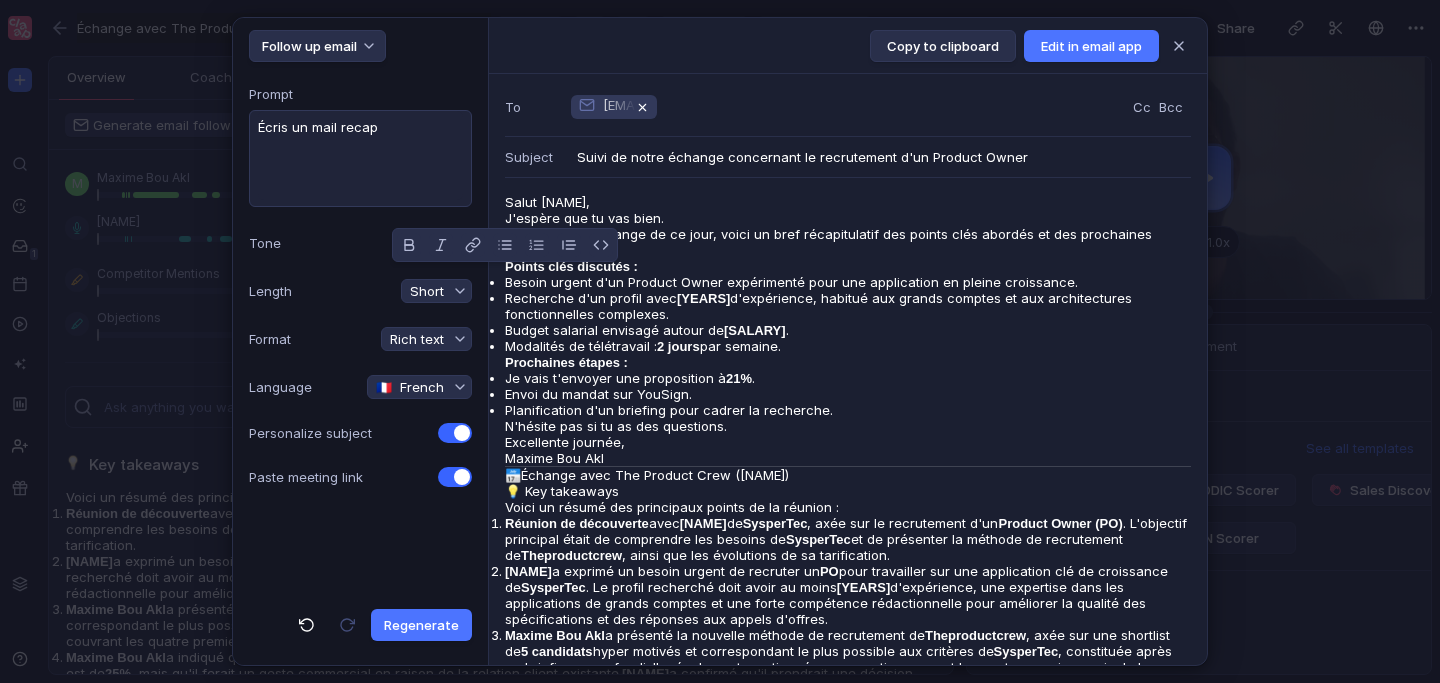 drag, startPoint x: 506, startPoint y: 277, endPoint x: 838, endPoint y: 396, distance: 352.6826 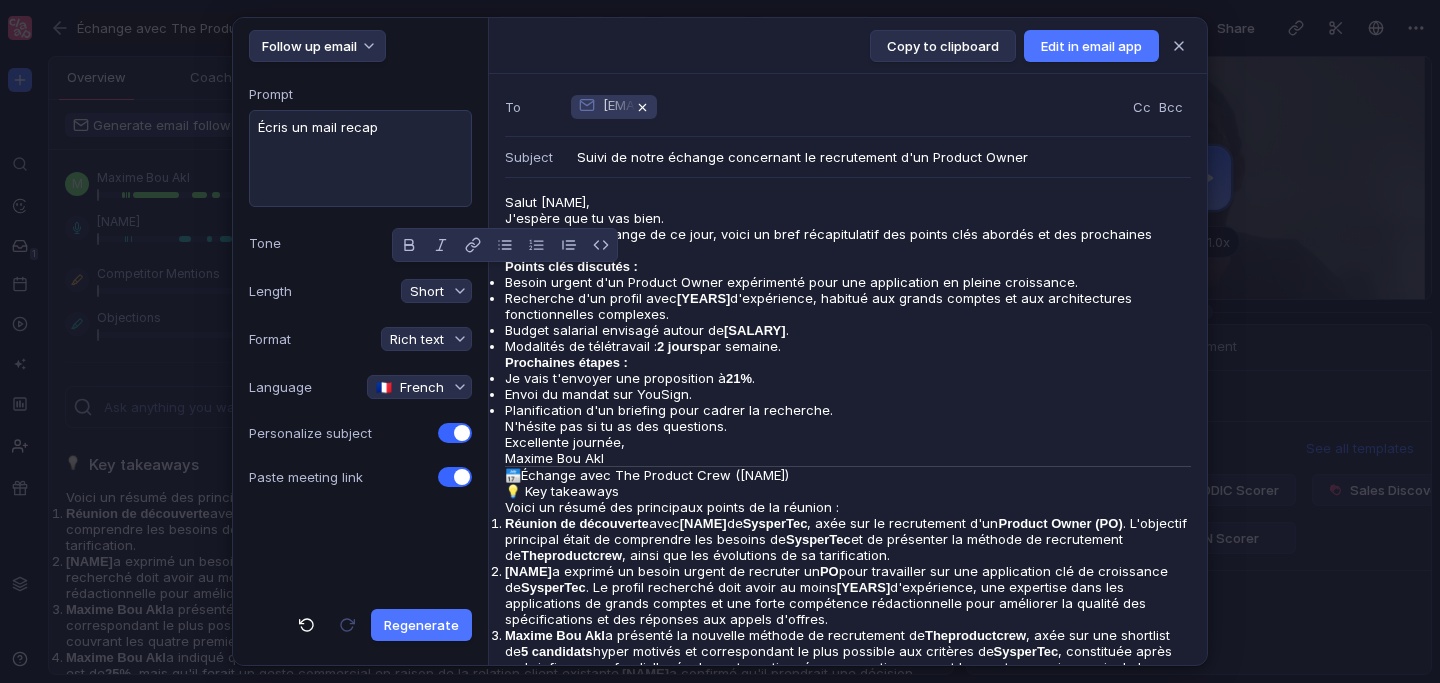 click on "Salut [NAME], J'espère que tu vas bien. Suite à notre échange de ce jour, voici un bref récapitulatif des points clés abordés et des prochaines étapes : Points clés discutés : Besoin urgent d'un Product Owner expérimenté pour une application en pleine croissance. Recherche d'un profil avec [YEARS] d'expérience, habitué aux grands comptes et aux architectures fonctionnelles complexes. Budget salarial envisagé autour de [SALARY]. Modalités de télétravail : [DAYS] par semaine. Prochaines étapes : Je vais t'envoyer une proposition à [PERCENTAGE]%. Envoi du mandat sur YouSign. Planification d'un briefing pour cadrer la recherche. N'hésite pas si tu as des questions. Excellente journée, [FIRST] [LAST] 📅 Échange avec The Product Crew ([NAME]) 💡 Key takeaways Voici un résumé des principaux points de la réunion : Réunion de découverte avec [NAME] de SysperTec, axée sur le recrutement d'un Product Owner (PO). L'objectif principal était de comprendre les besoins de" at bounding box center [848, 506] 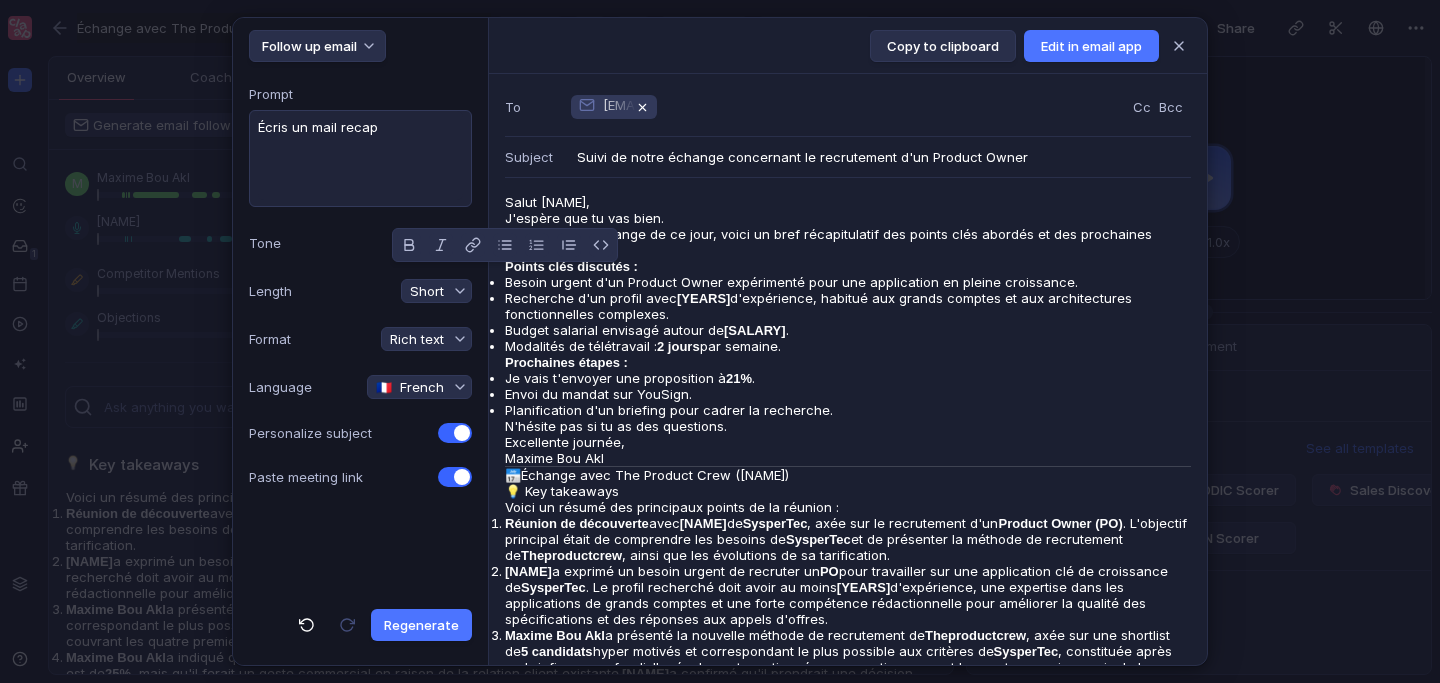 click on "Modalités de télétravail : 2 jours par semaine." at bounding box center (848, 282) 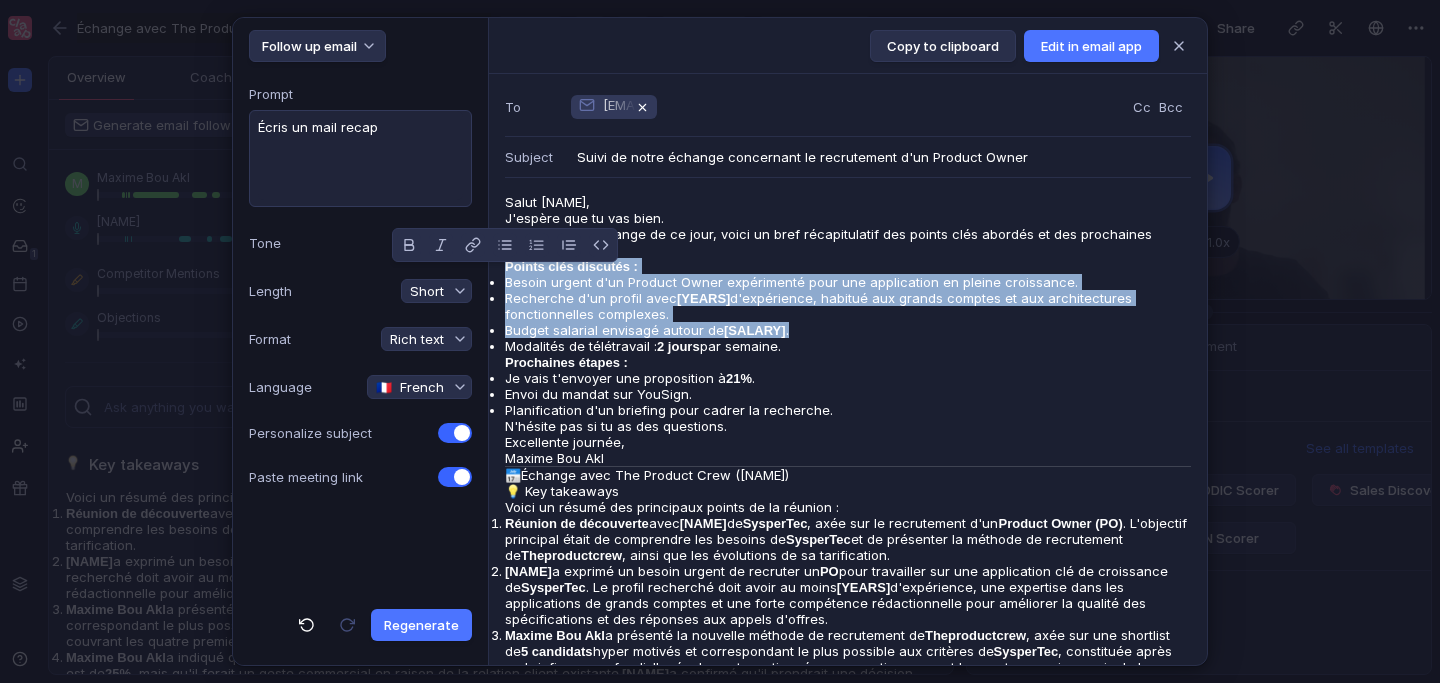 drag, startPoint x: 795, startPoint y: 371, endPoint x: 504, endPoint y: 281, distance: 304.59973 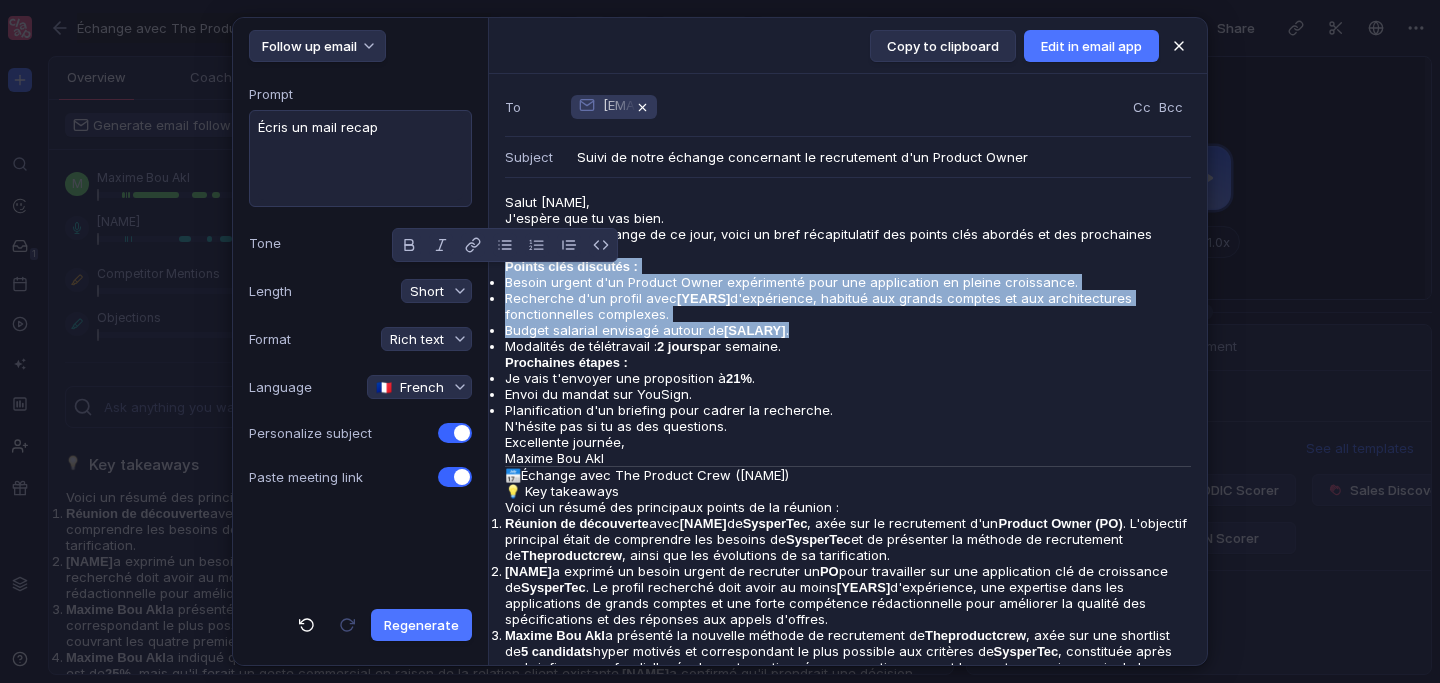 click at bounding box center (1179, 46) 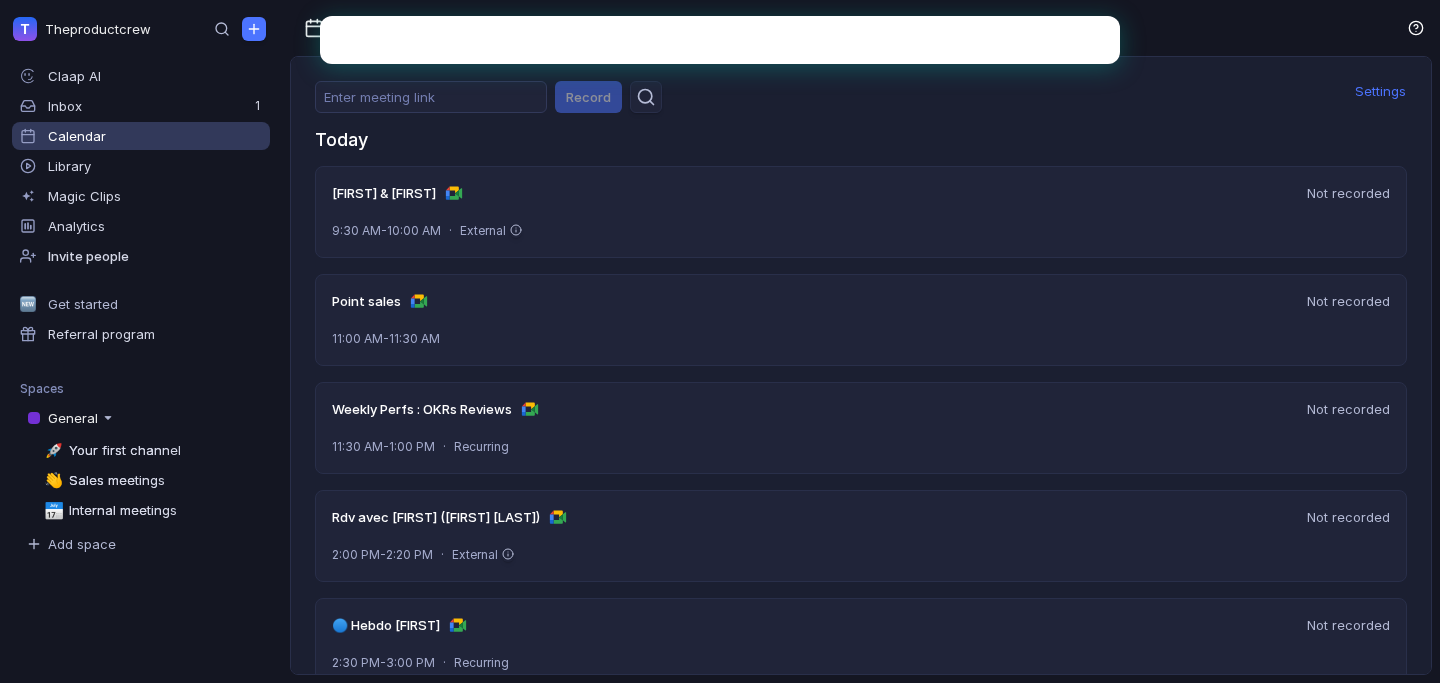 scroll, scrollTop: 0, scrollLeft: 0, axis: both 